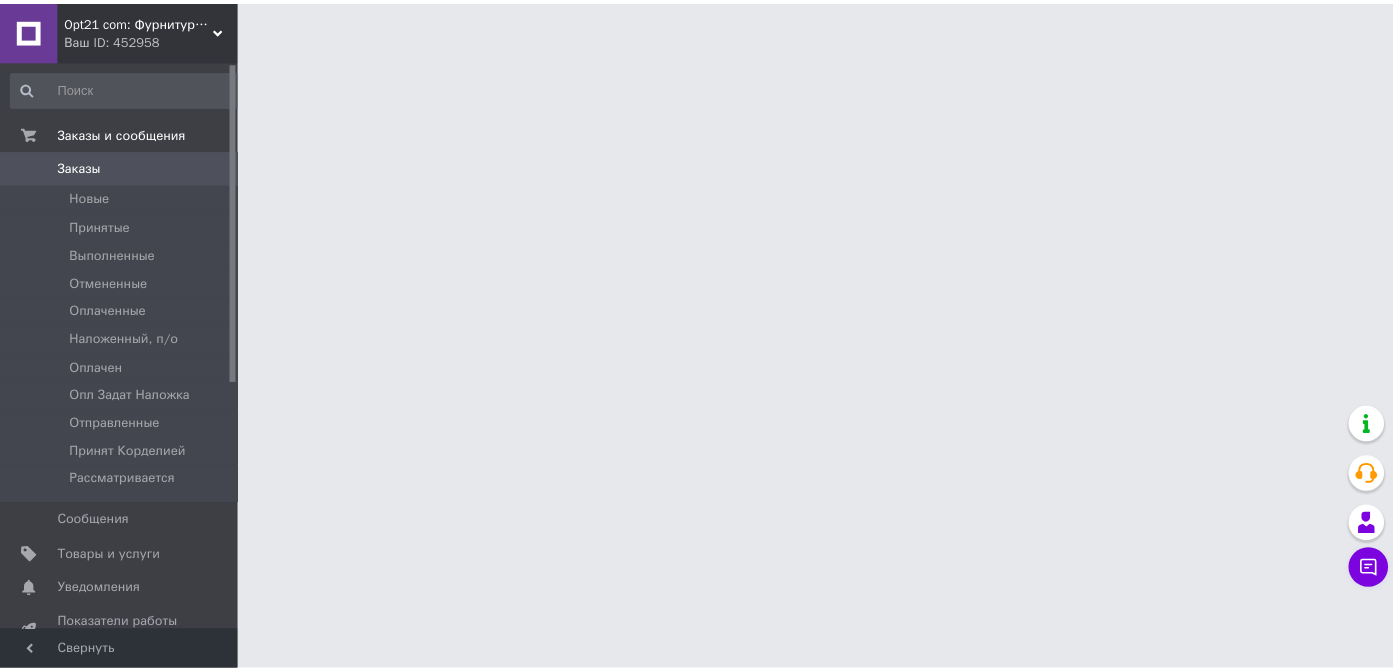 scroll, scrollTop: 0, scrollLeft: 0, axis: both 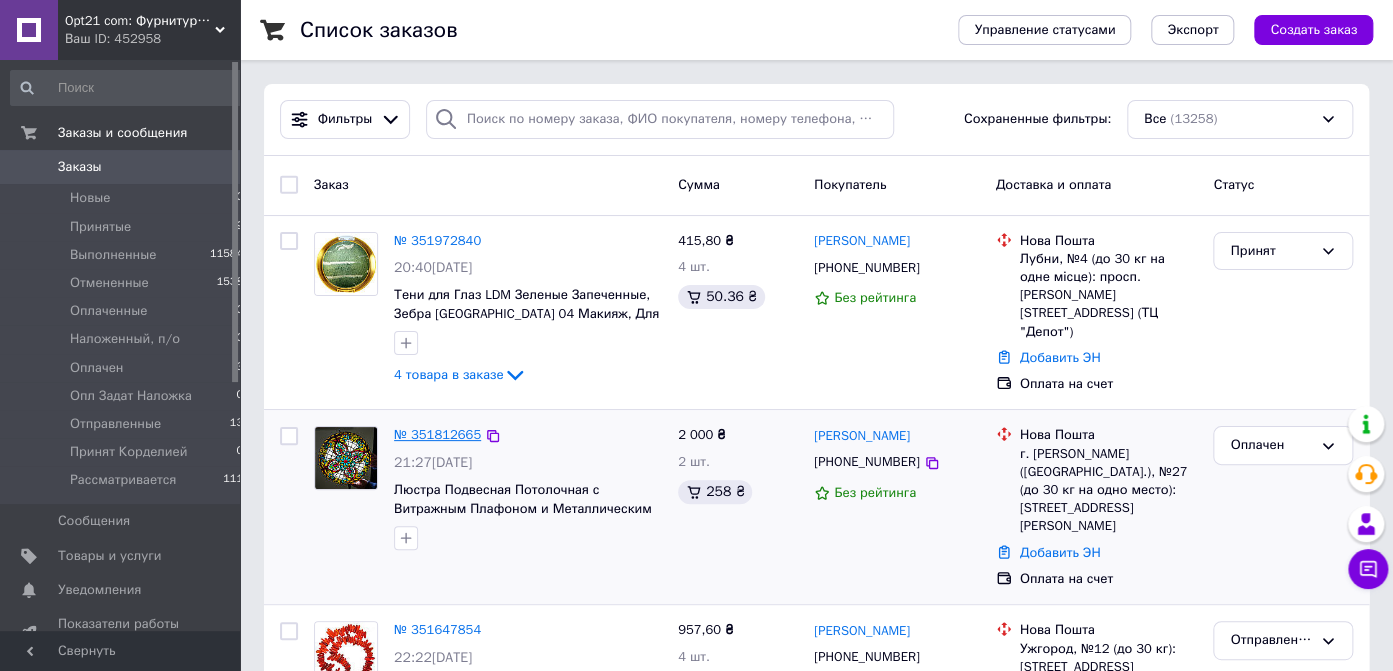 click on "№ 351812665" at bounding box center [437, 434] 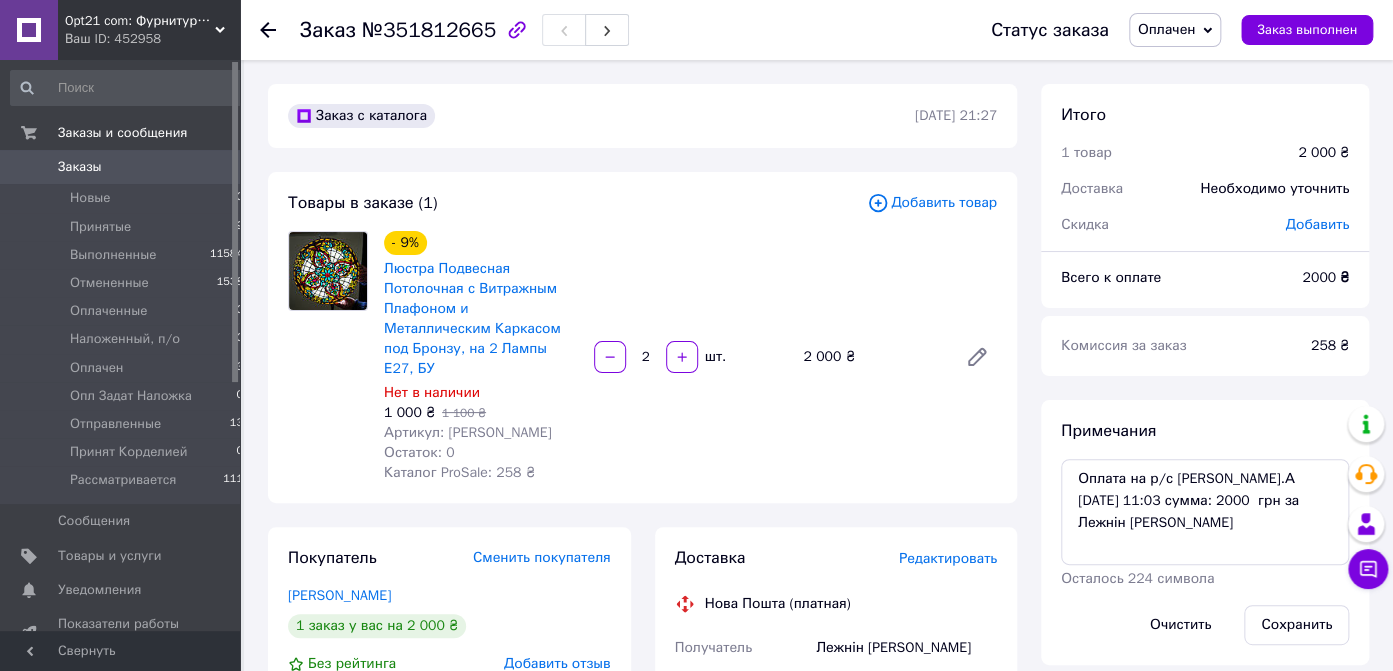 scroll, scrollTop: 64, scrollLeft: 0, axis: vertical 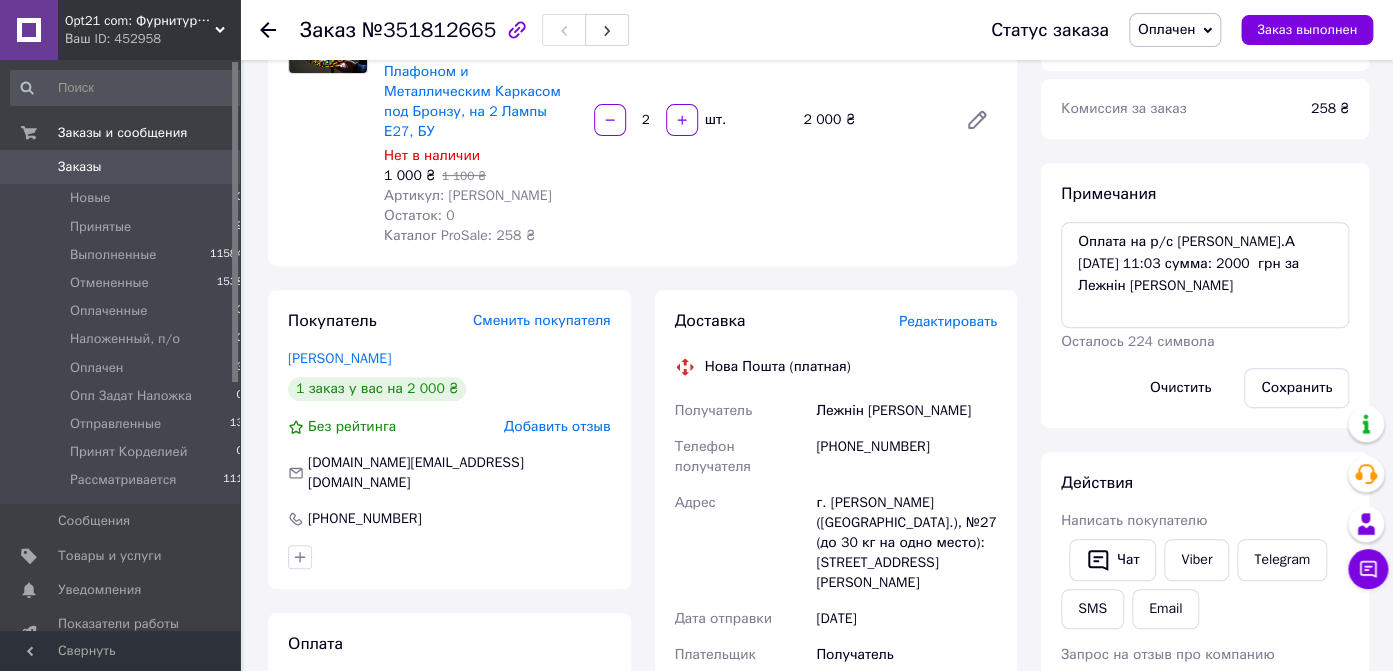 click on "Редактировать" at bounding box center (948, 321) 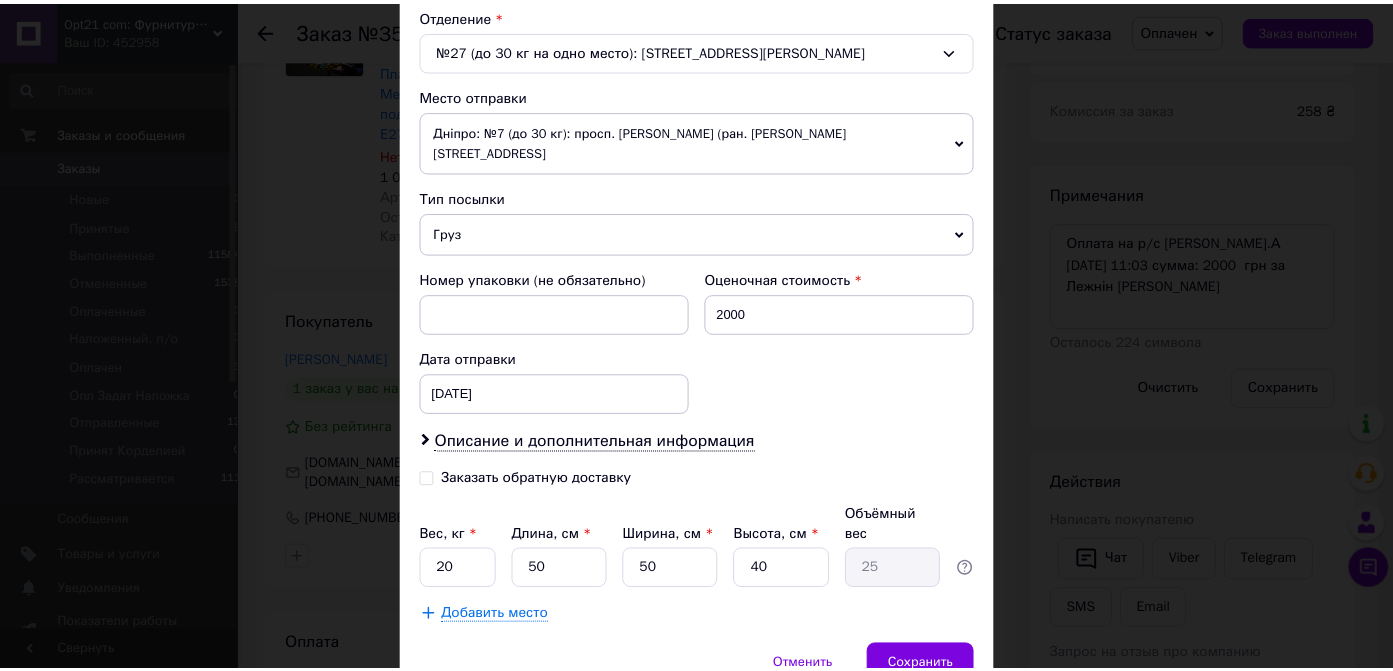 scroll, scrollTop: 739, scrollLeft: 0, axis: vertical 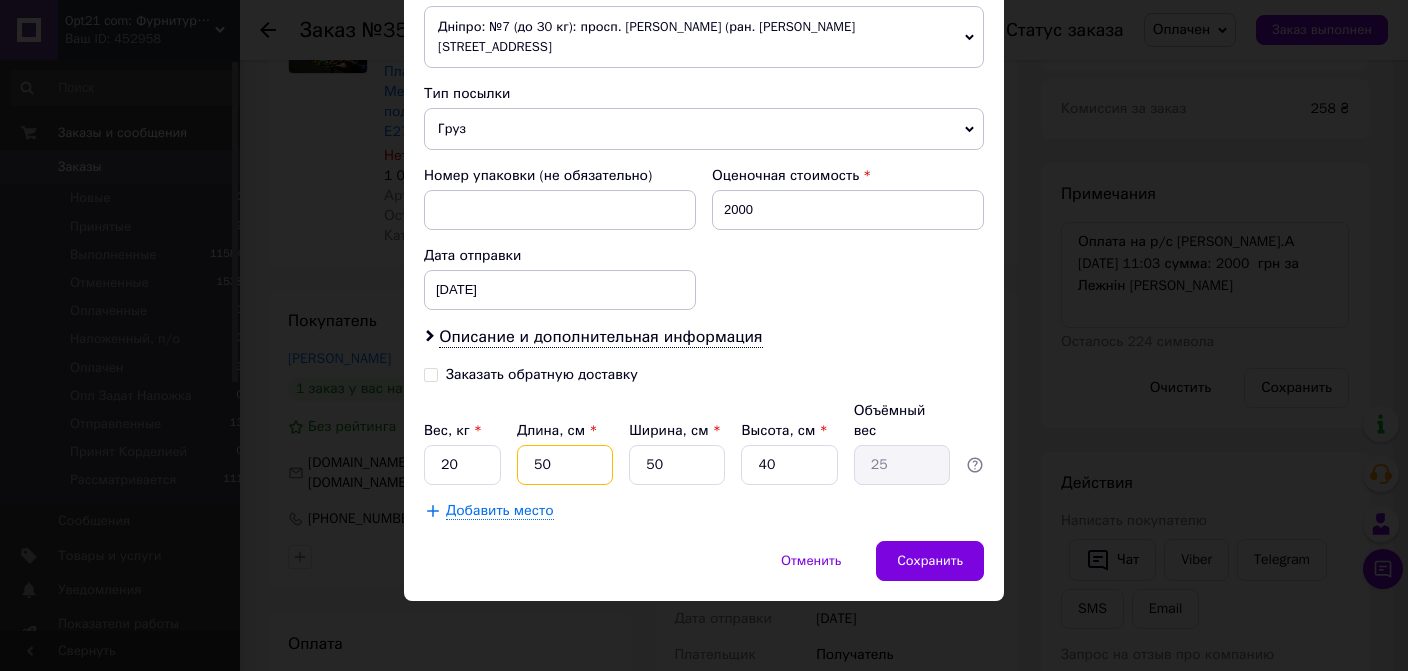 drag, startPoint x: 551, startPoint y: 493, endPoint x: 499, endPoint y: 485, distance: 52.611786 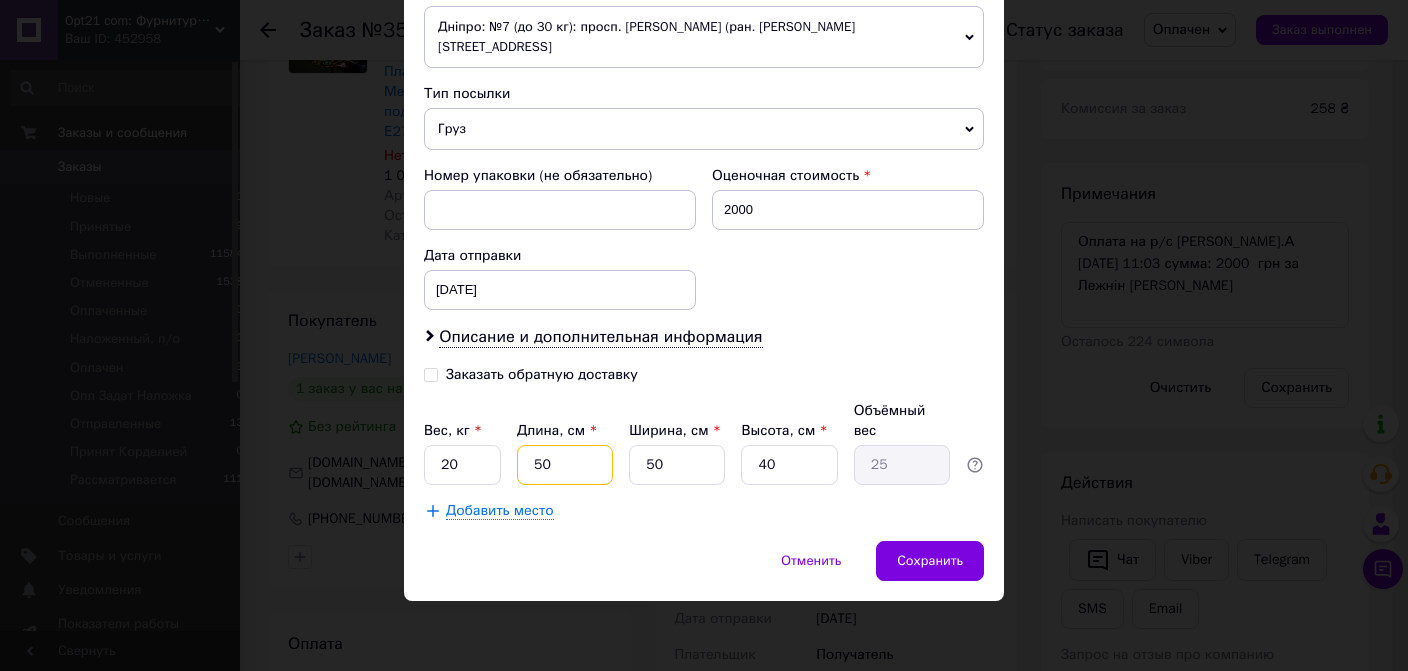 type on "4" 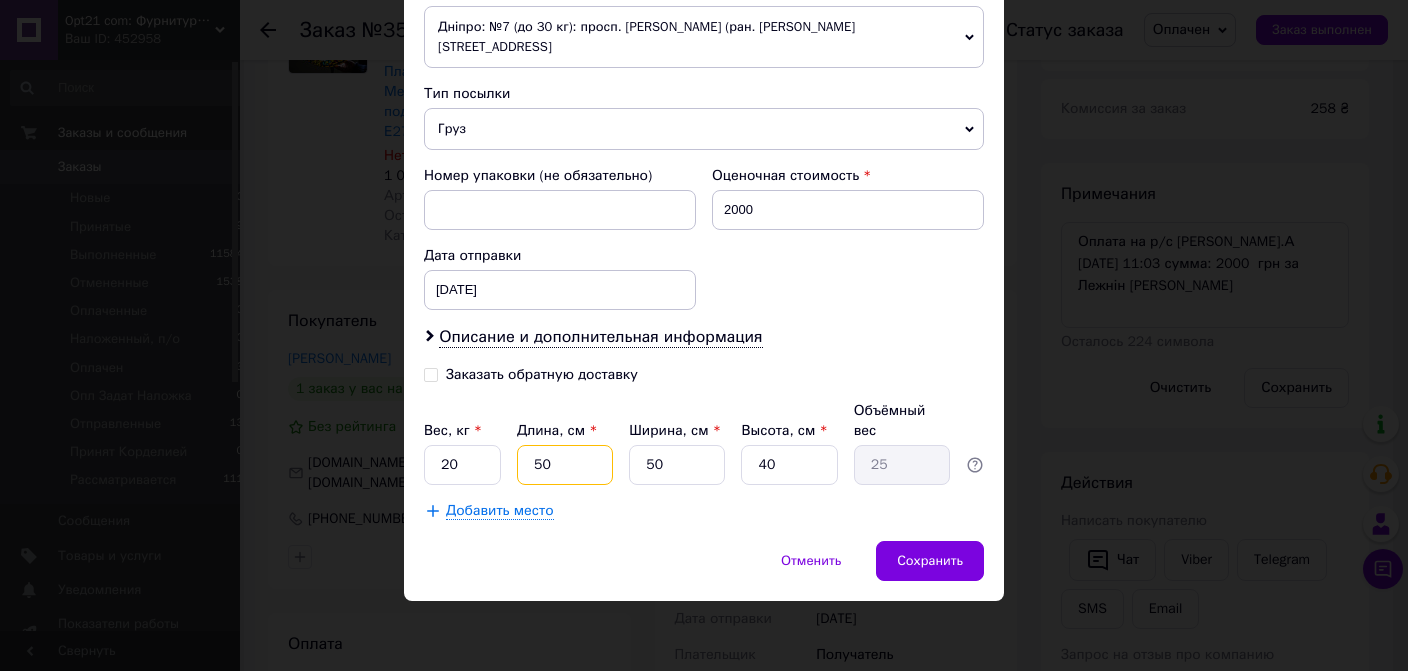 type on "2" 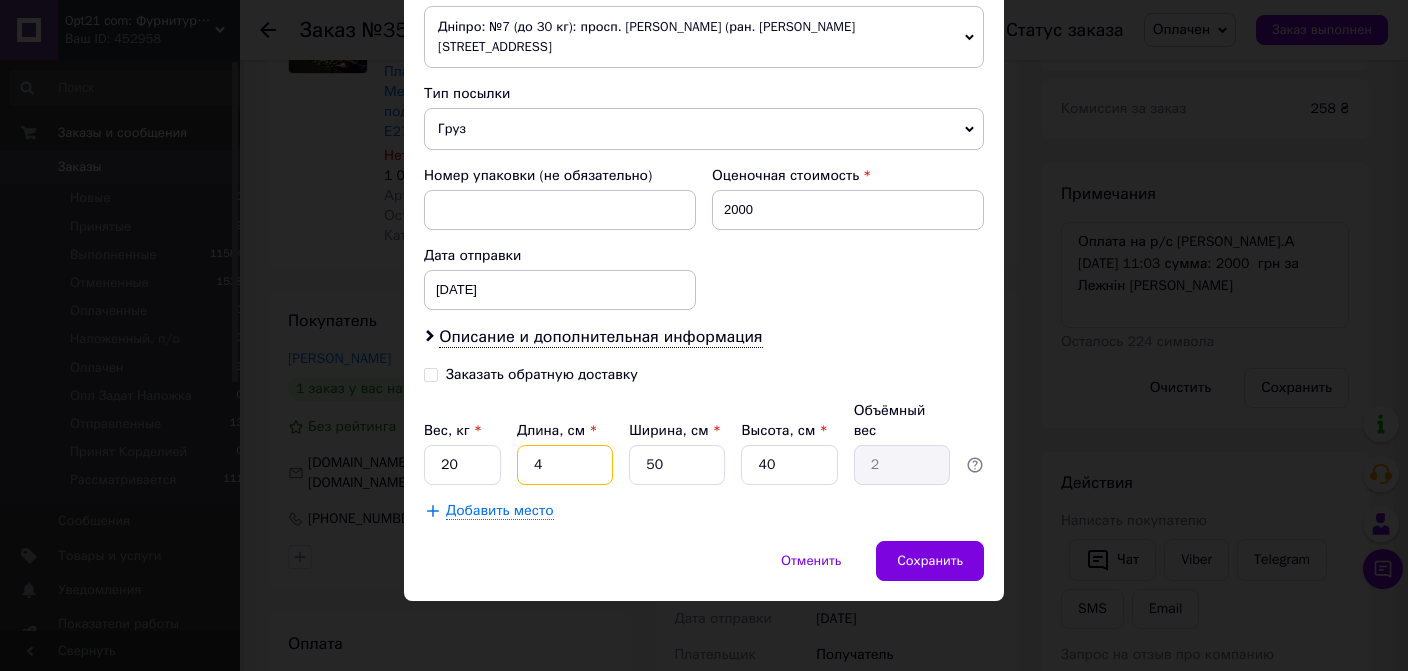 type on "48" 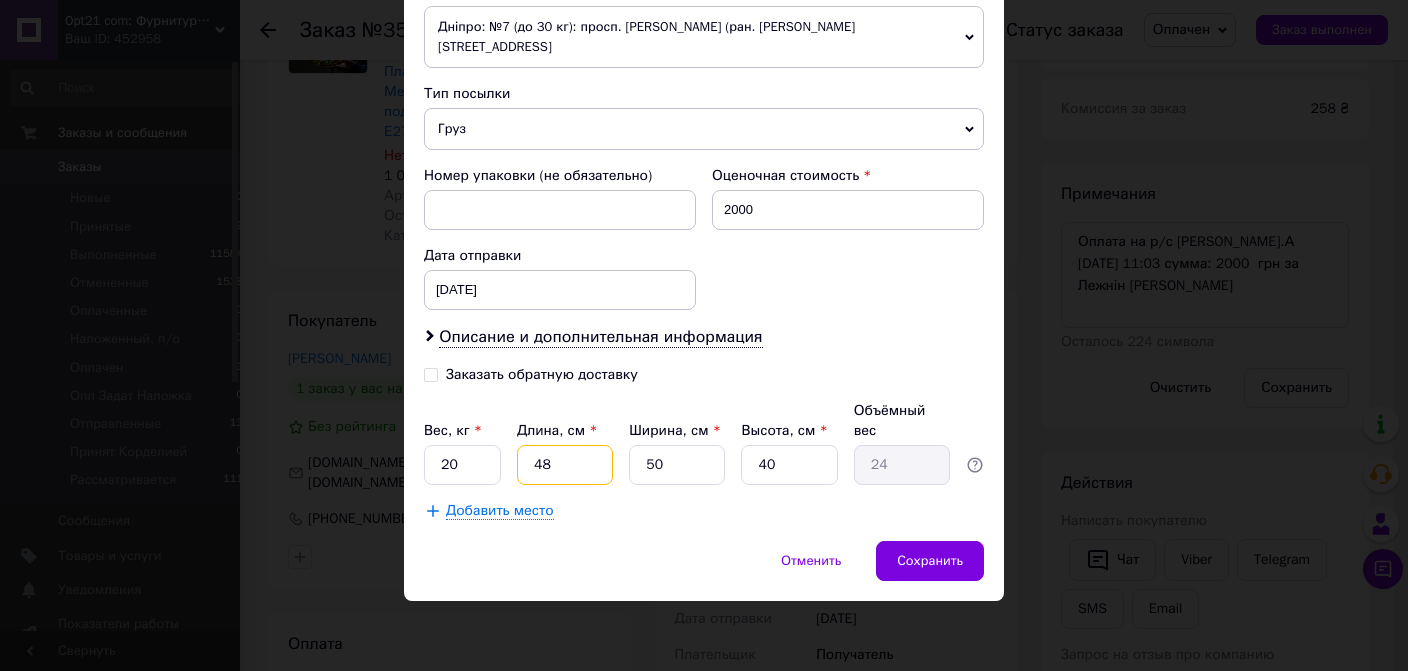 type on "48" 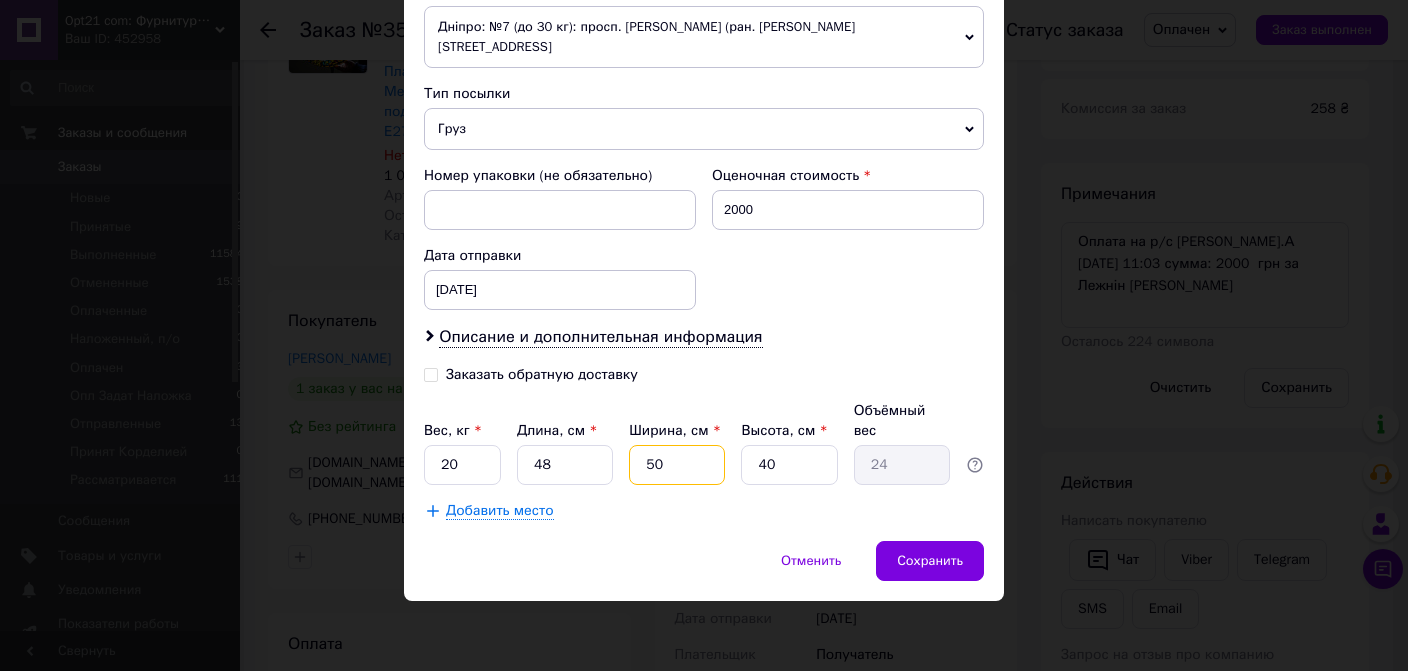 drag, startPoint x: 658, startPoint y: 499, endPoint x: 609, endPoint y: 496, distance: 49.09175 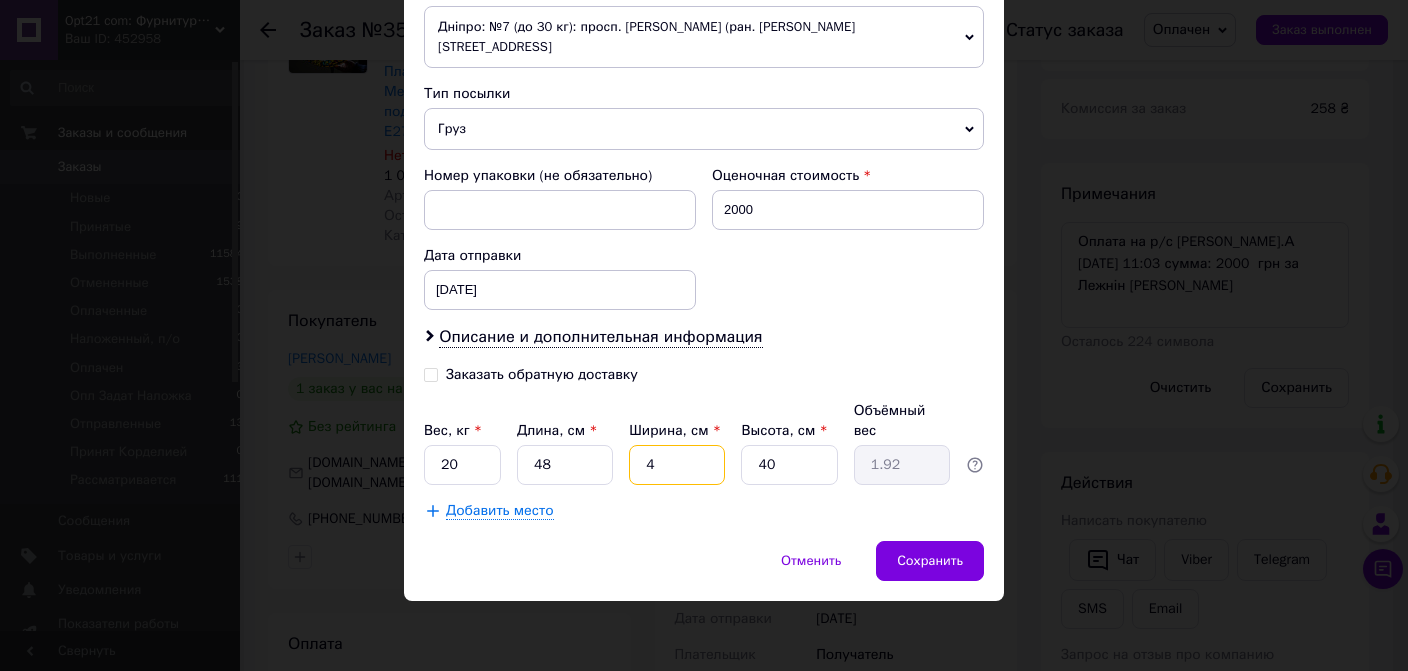 type on "42" 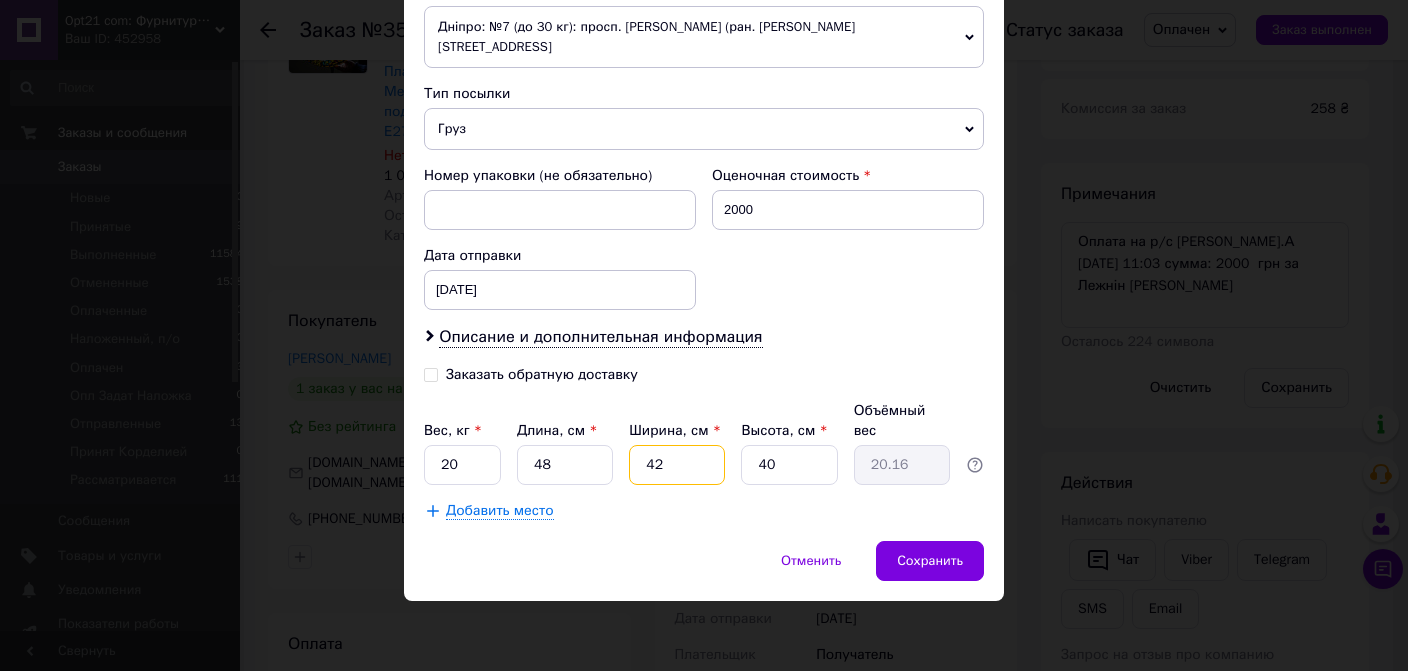 type on "42" 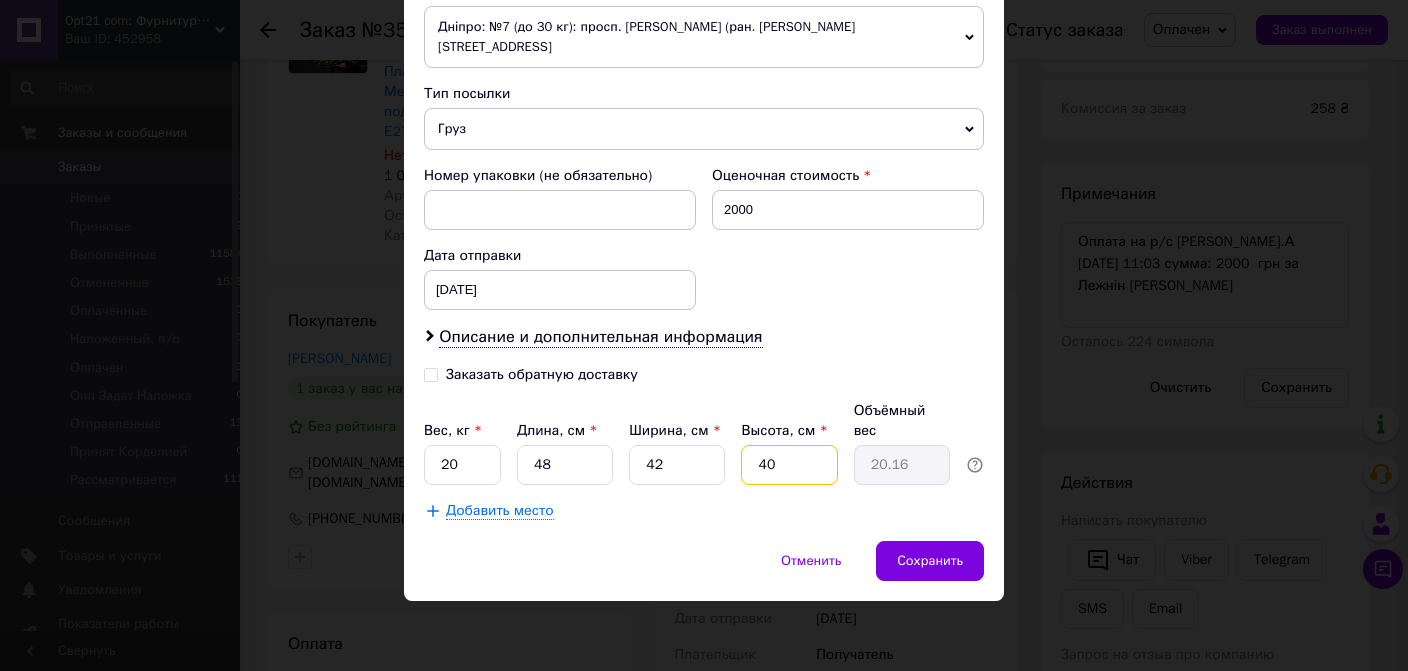 drag, startPoint x: 766, startPoint y: 495, endPoint x: 742, endPoint y: 498, distance: 24.186773 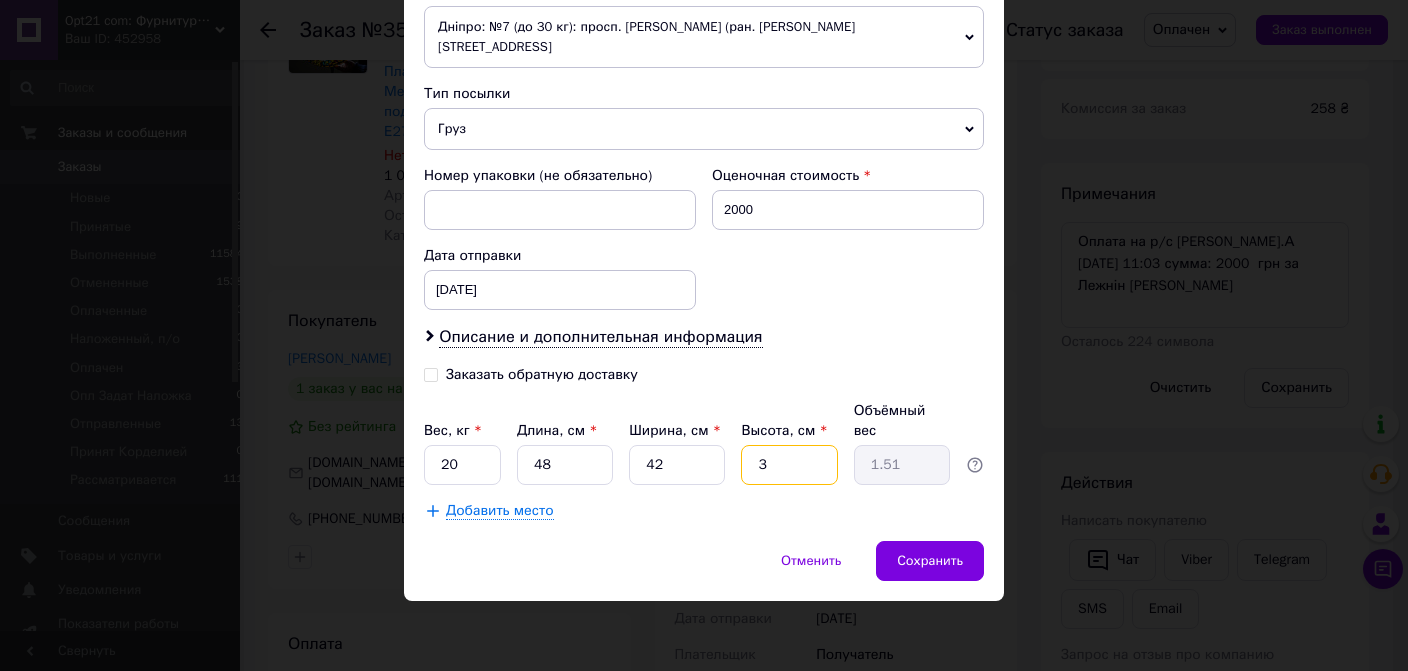 type on "36" 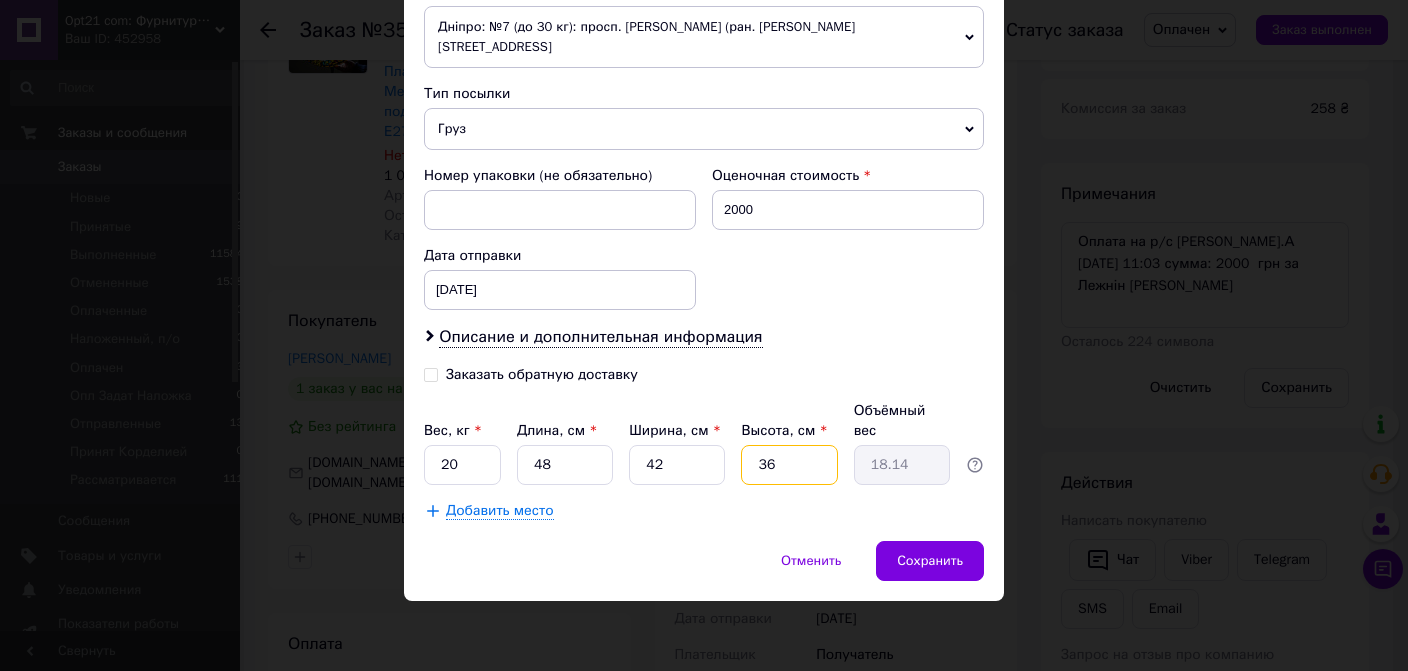 type on "36" 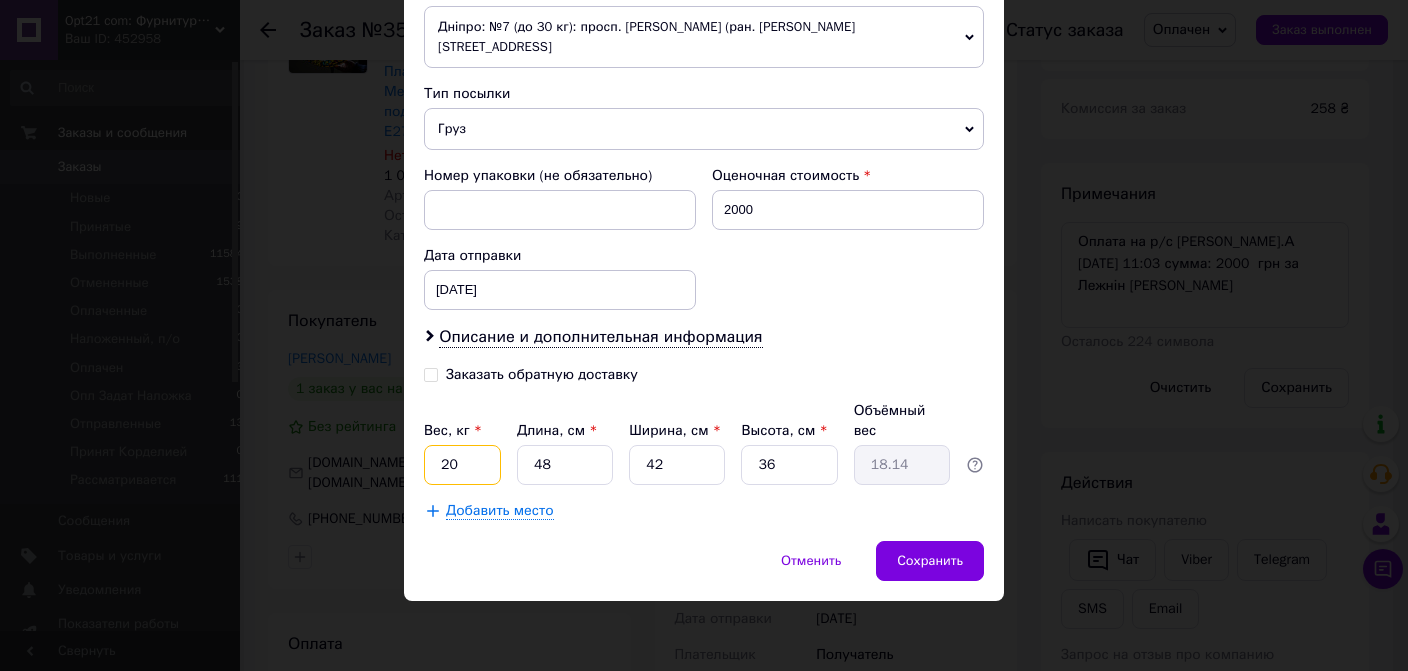 drag, startPoint x: 461, startPoint y: 491, endPoint x: 428, endPoint y: 494, distance: 33.13608 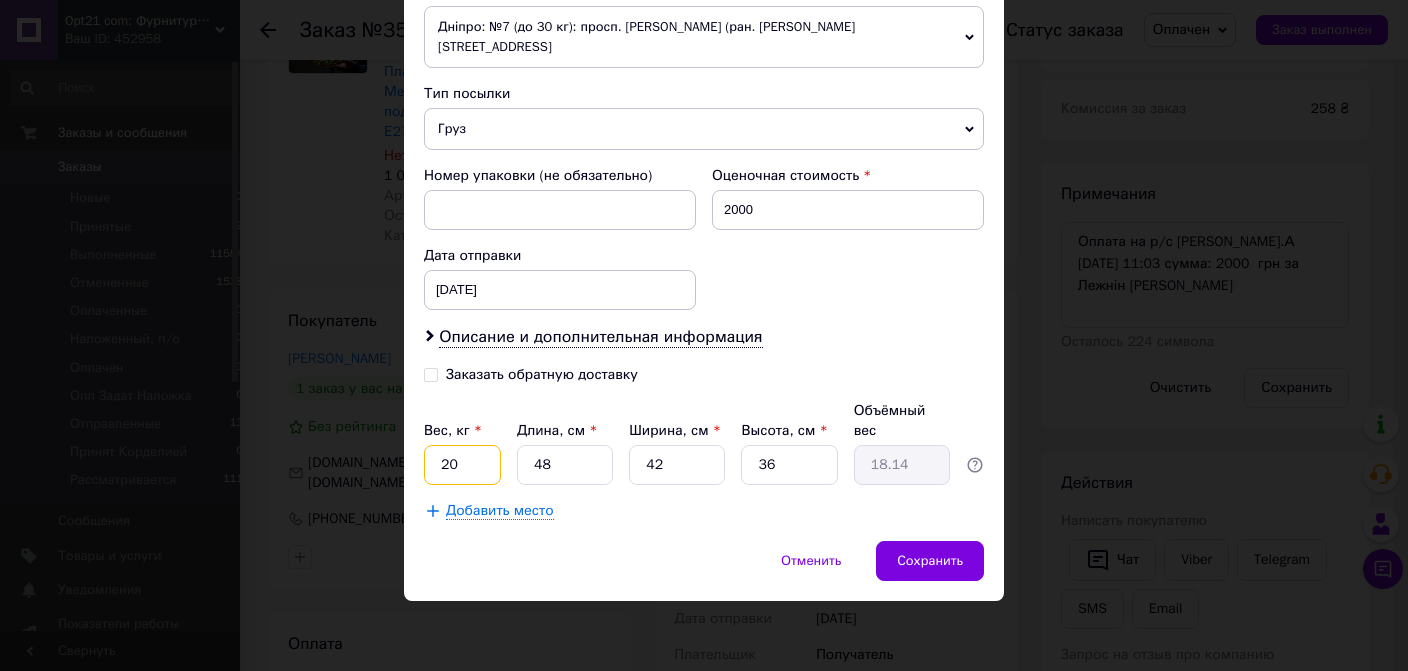 click on "20" at bounding box center [462, 465] 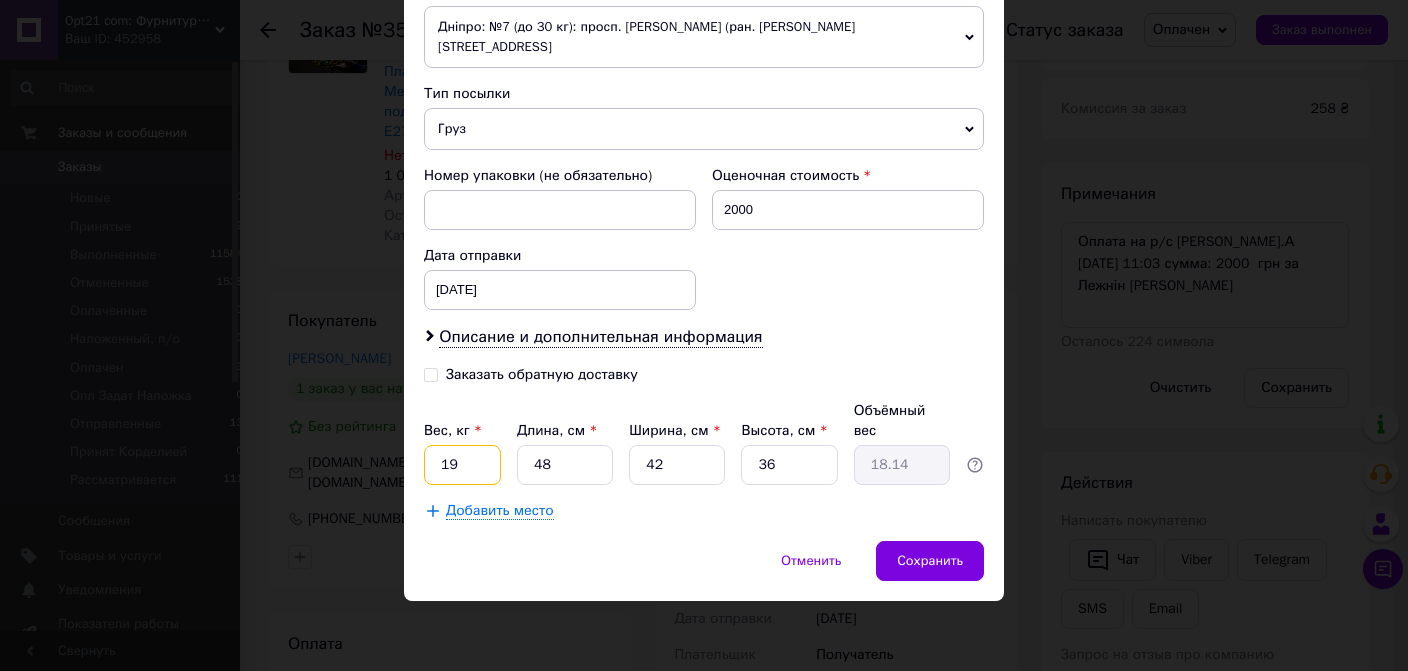 type on "19" 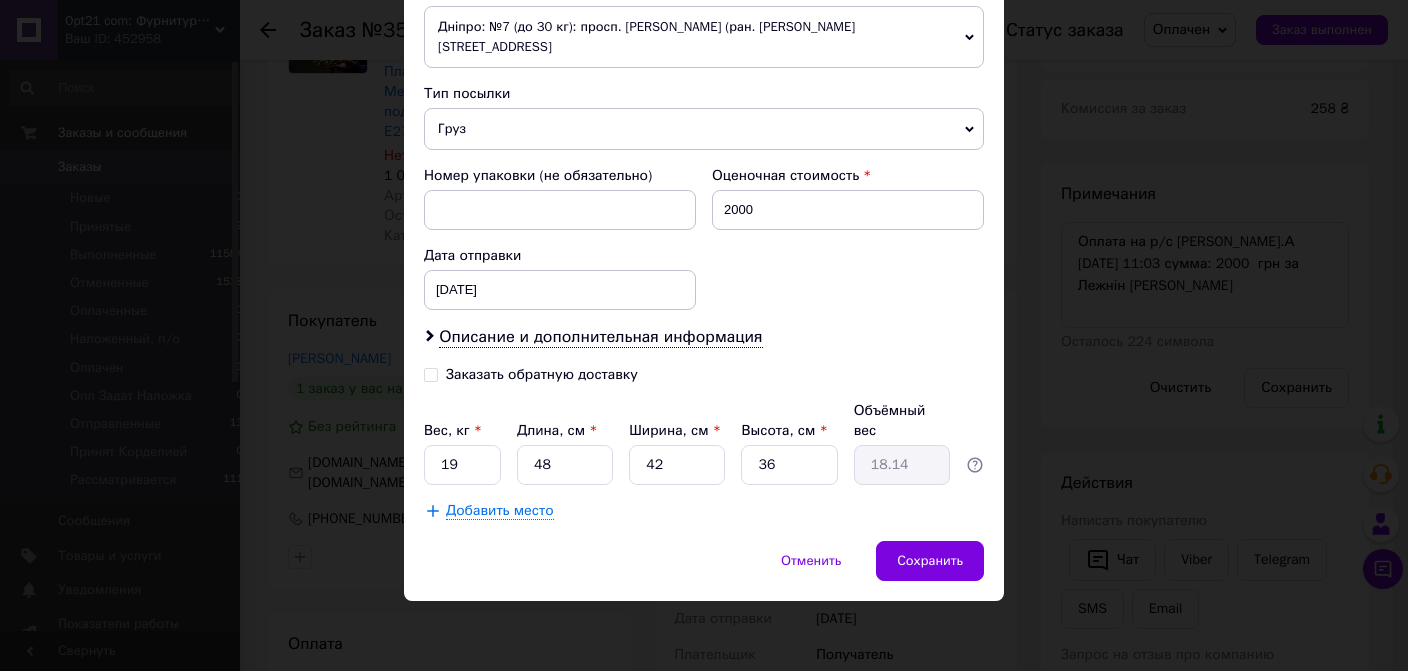 click on "Добавить место" at bounding box center [704, 511] 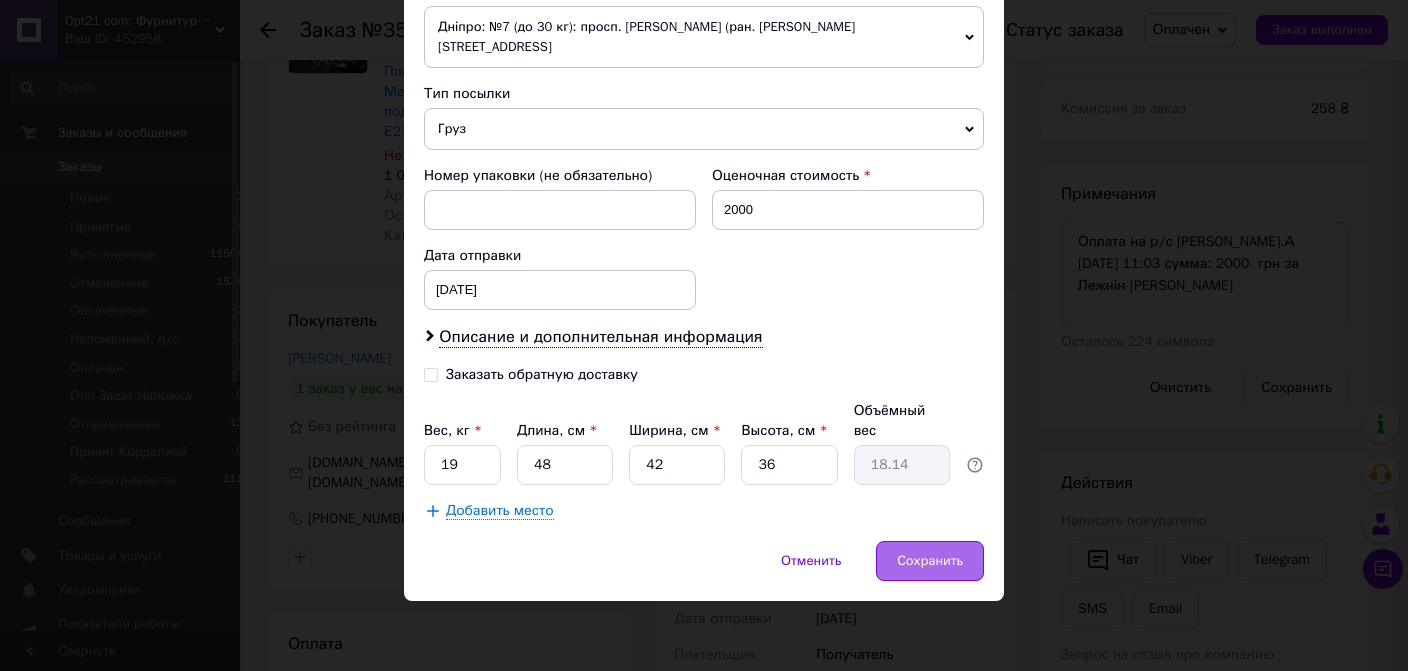 click on "Сохранить" at bounding box center (930, 561) 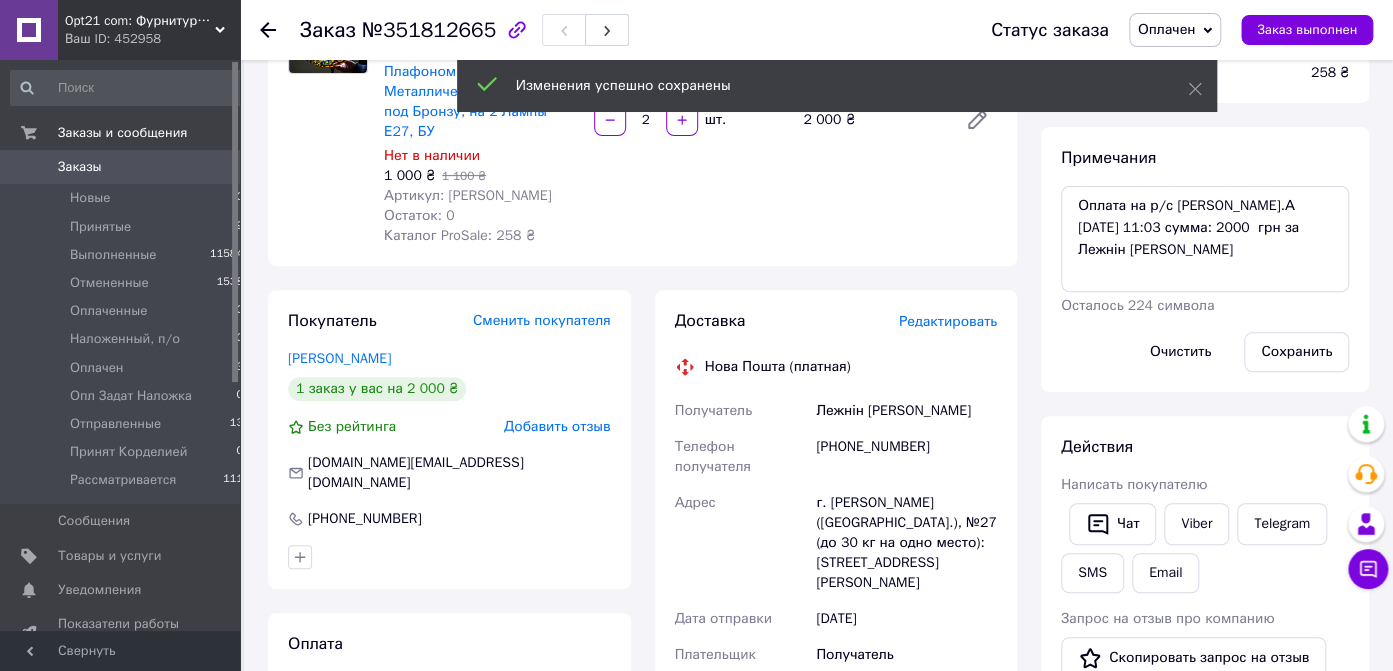 scroll, scrollTop: 139, scrollLeft: 0, axis: vertical 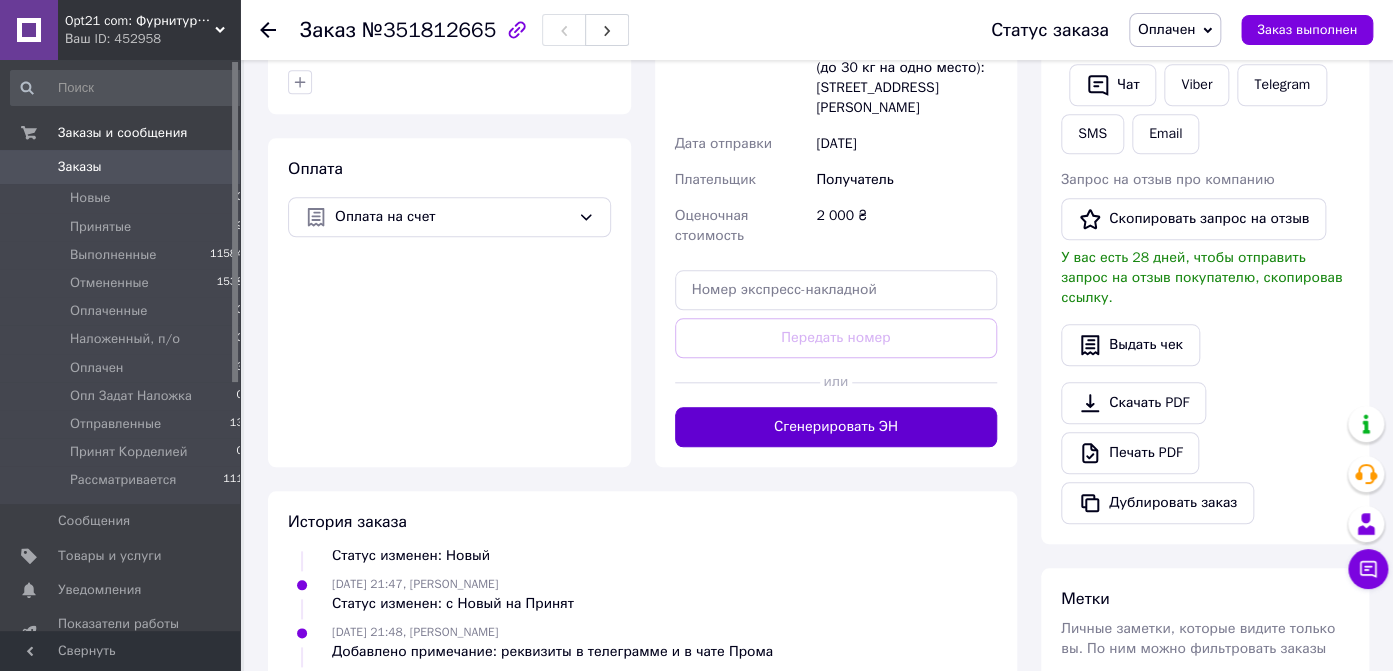 click on "Сгенерировать ЭН" at bounding box center [836, 427] 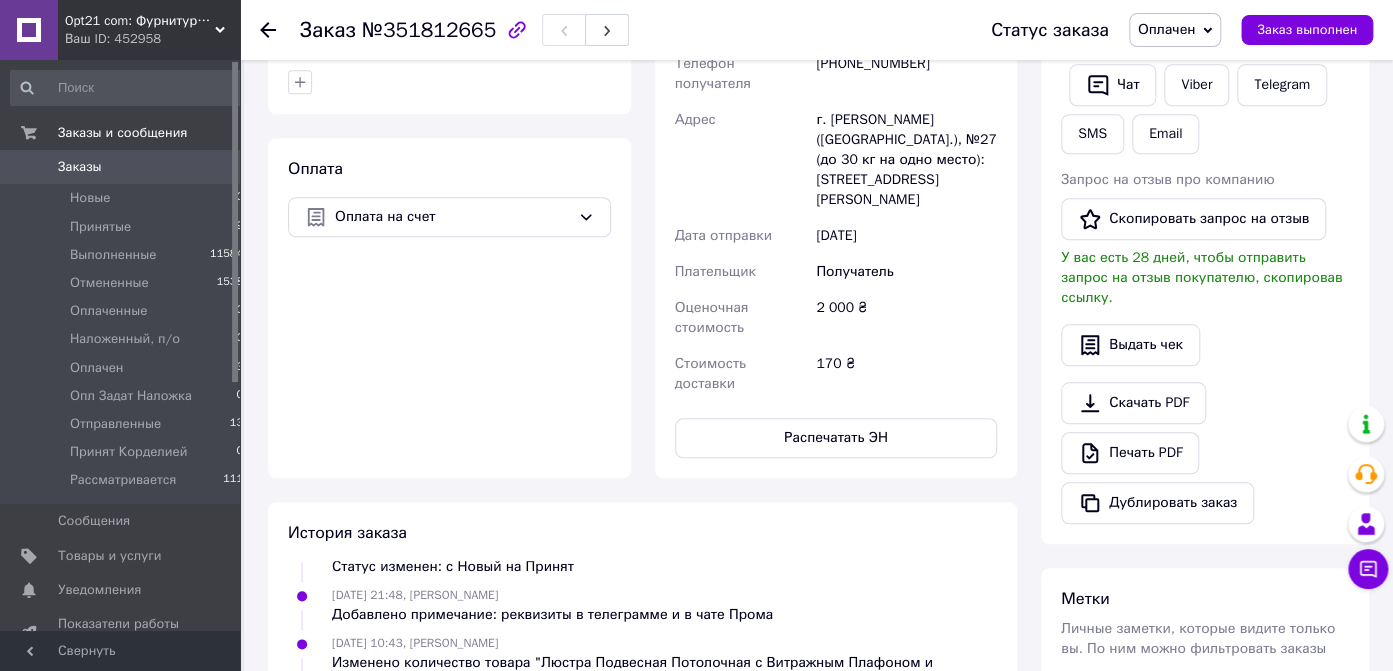 scroll, scrollTop: 192, scrollLeft: 0, axis: vertical 